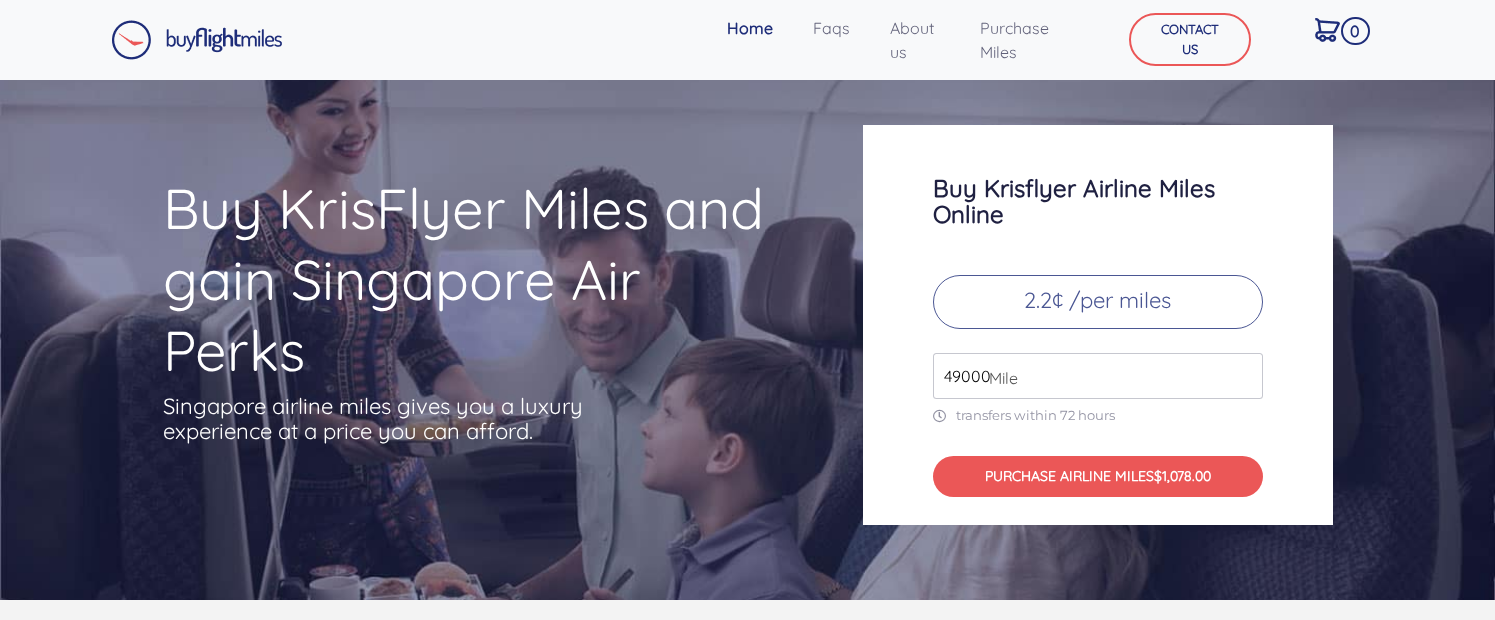 scroll, scrollTop: 0, scrollLeft: 0, axis: both 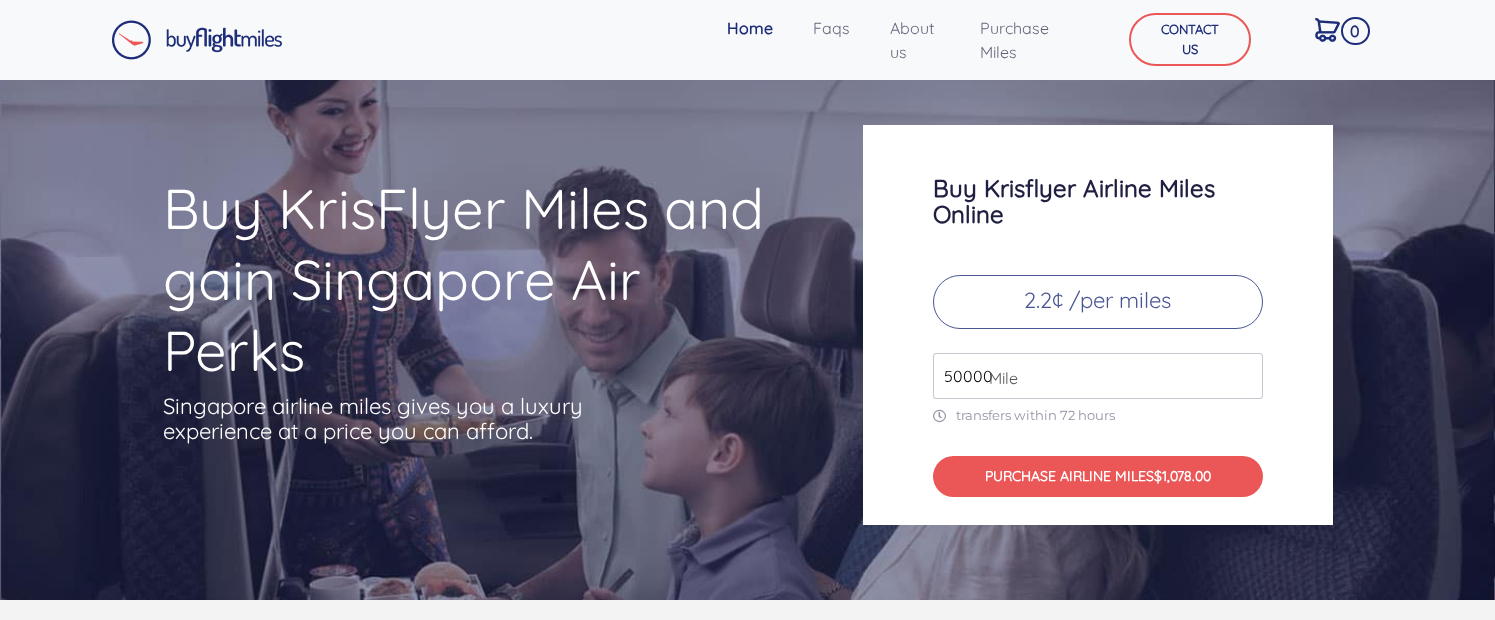 click on "50000" at bounding box center (1098, 376) 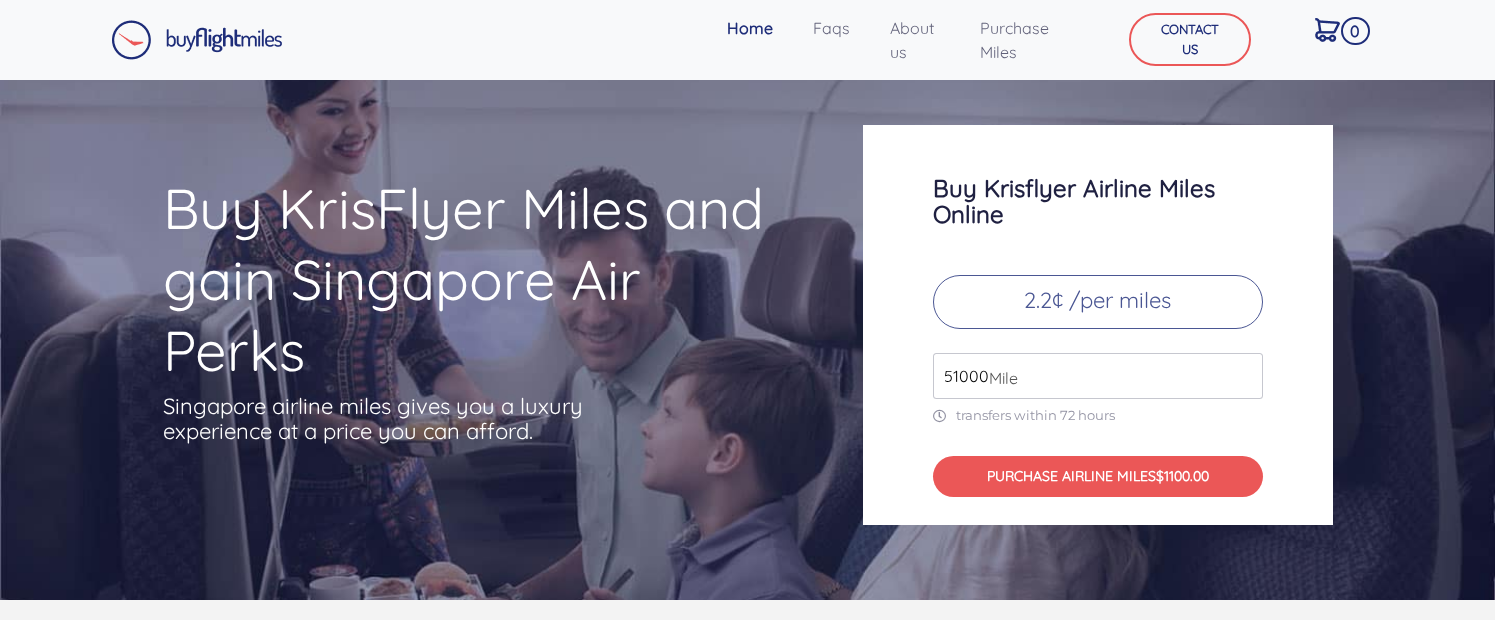 click on "51000" at bounding box center (1098, 376) 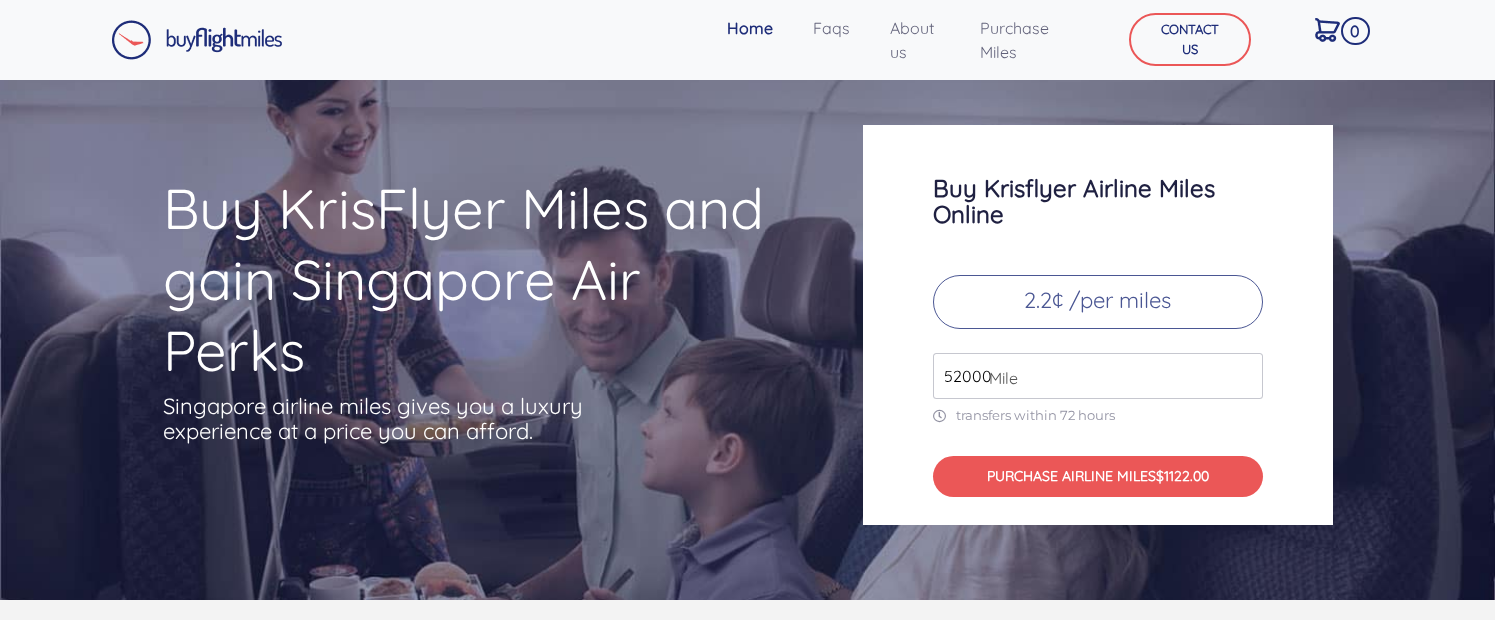 click on "52000" at bounding box center [1098, 376] 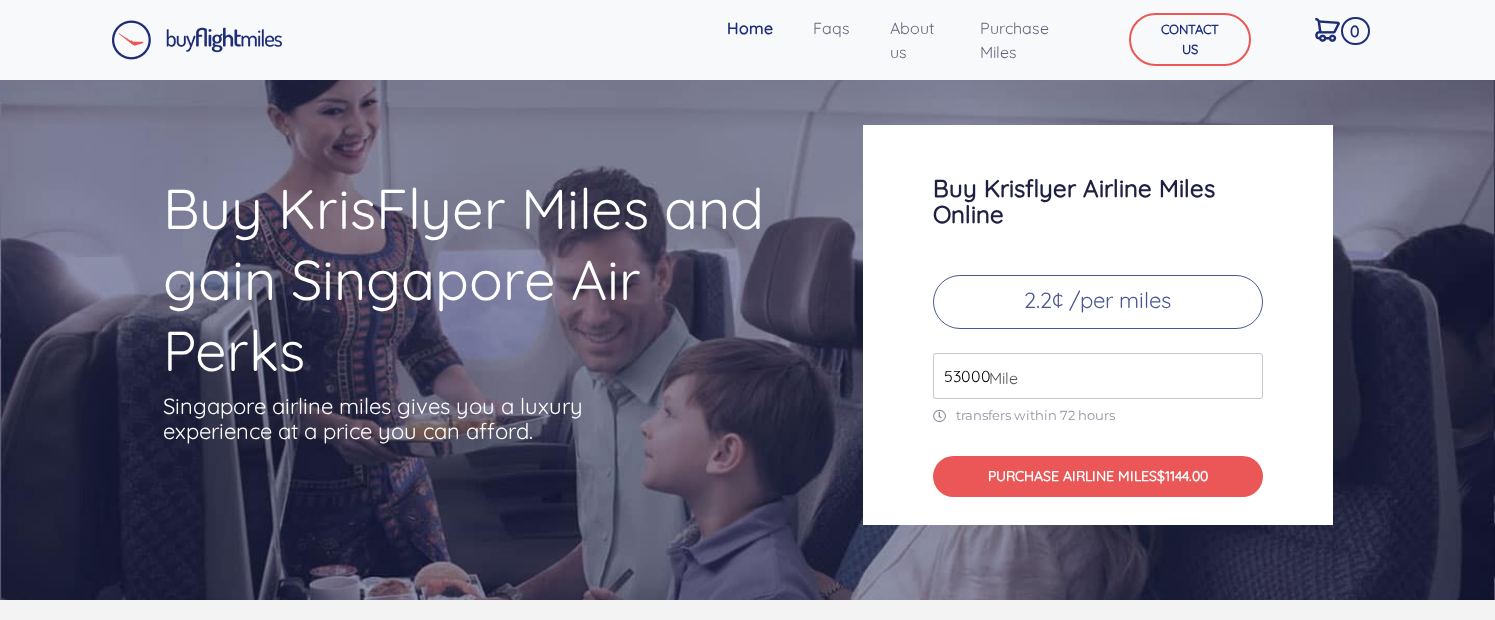 click on "53000" at bounding box center [1098, 376] 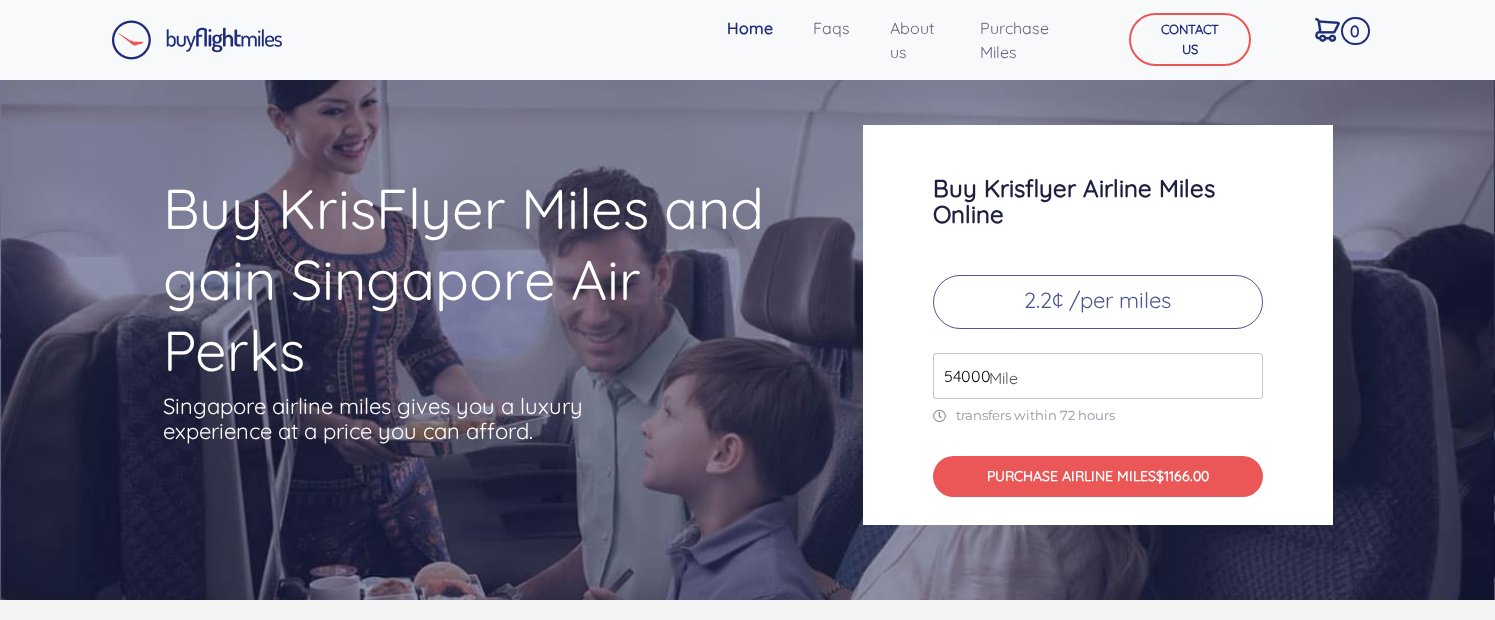 click on "54000" at bounding box center (1098, 376) 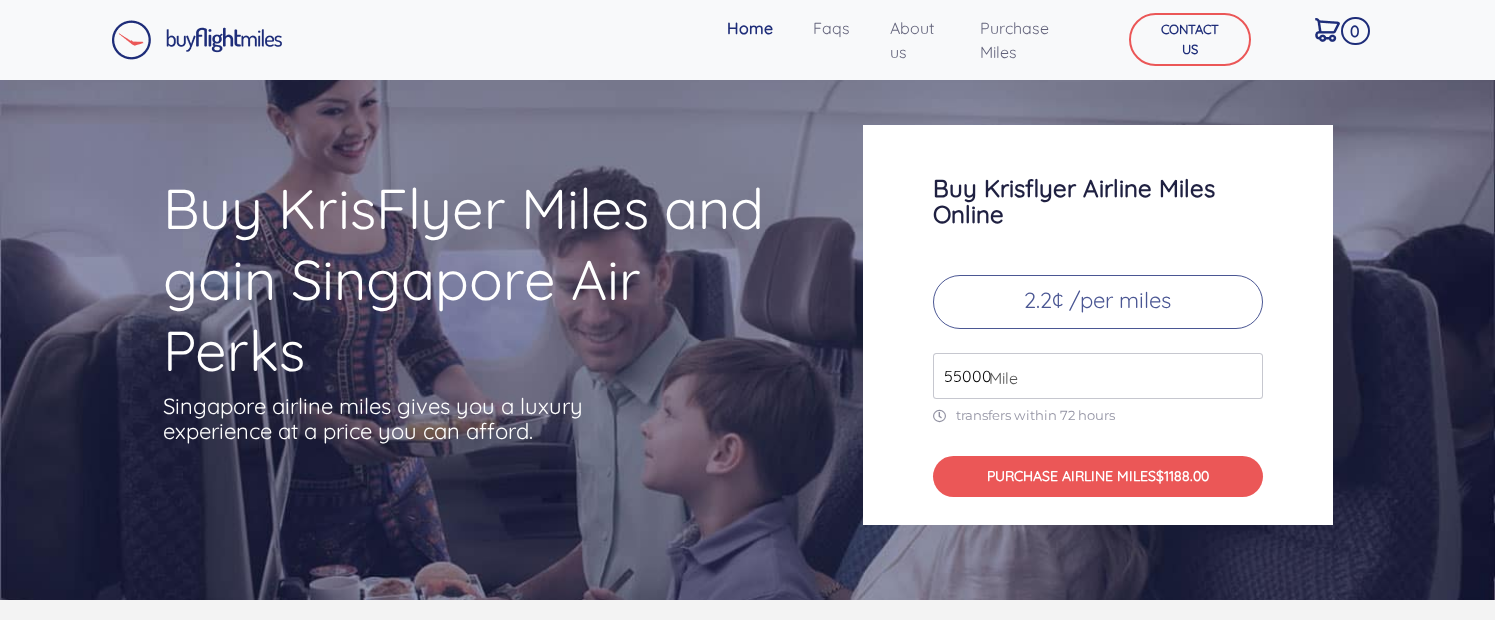click on "55000" at bounding box center (1098, 376) 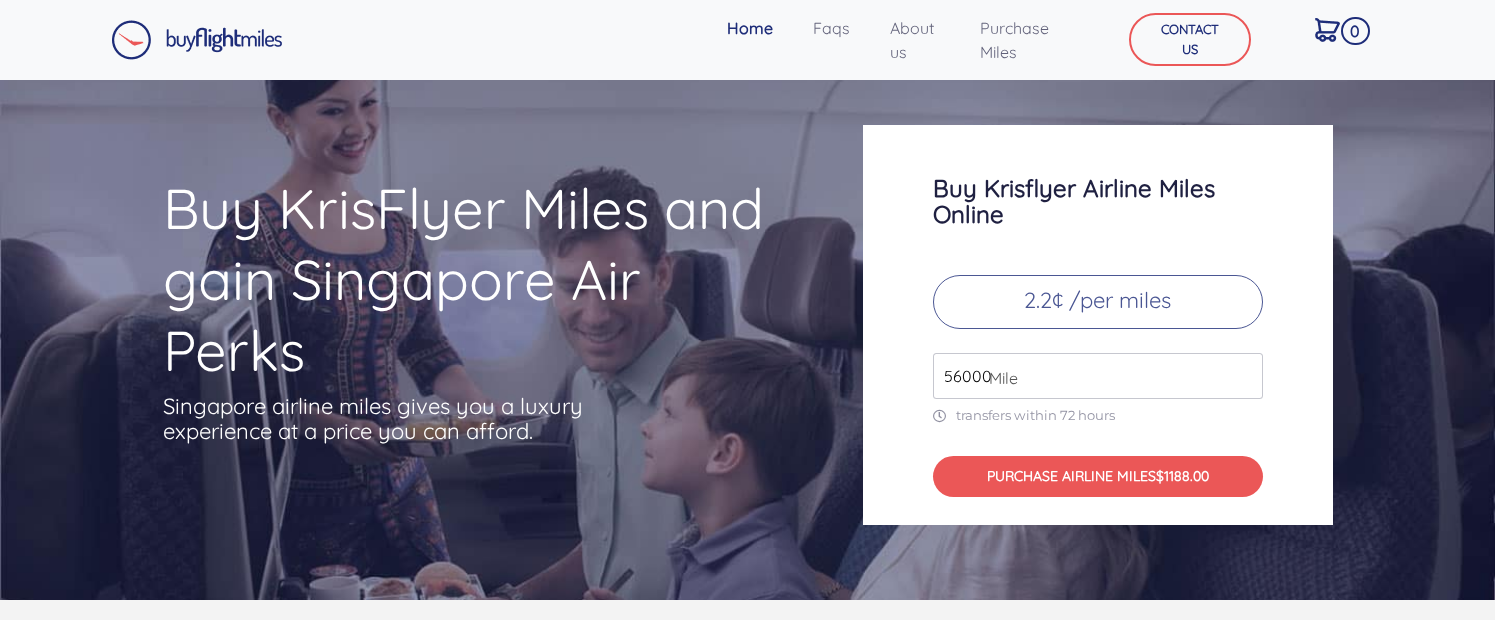 click on "56000" at bounding box center [1098, 376] 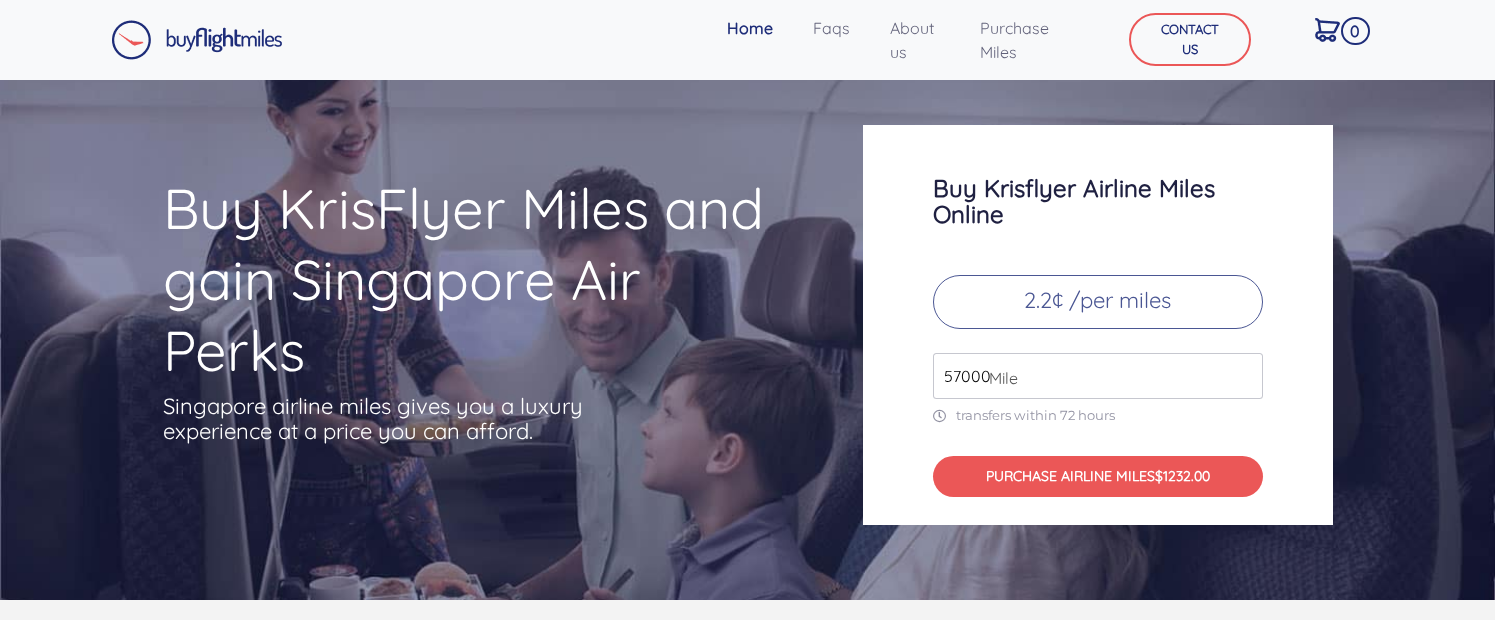 click on "57000" at bounding box center [1098, 376] 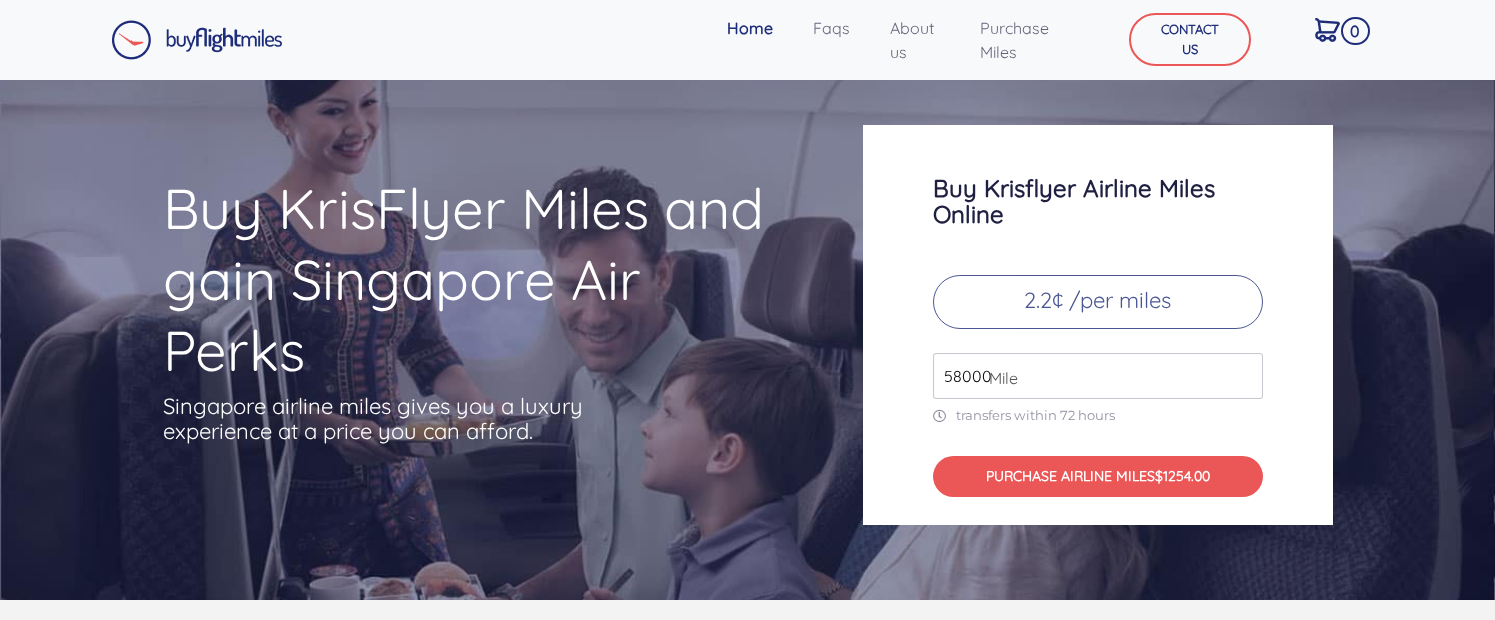 click on "58000" at bounding box center [1098, 376] 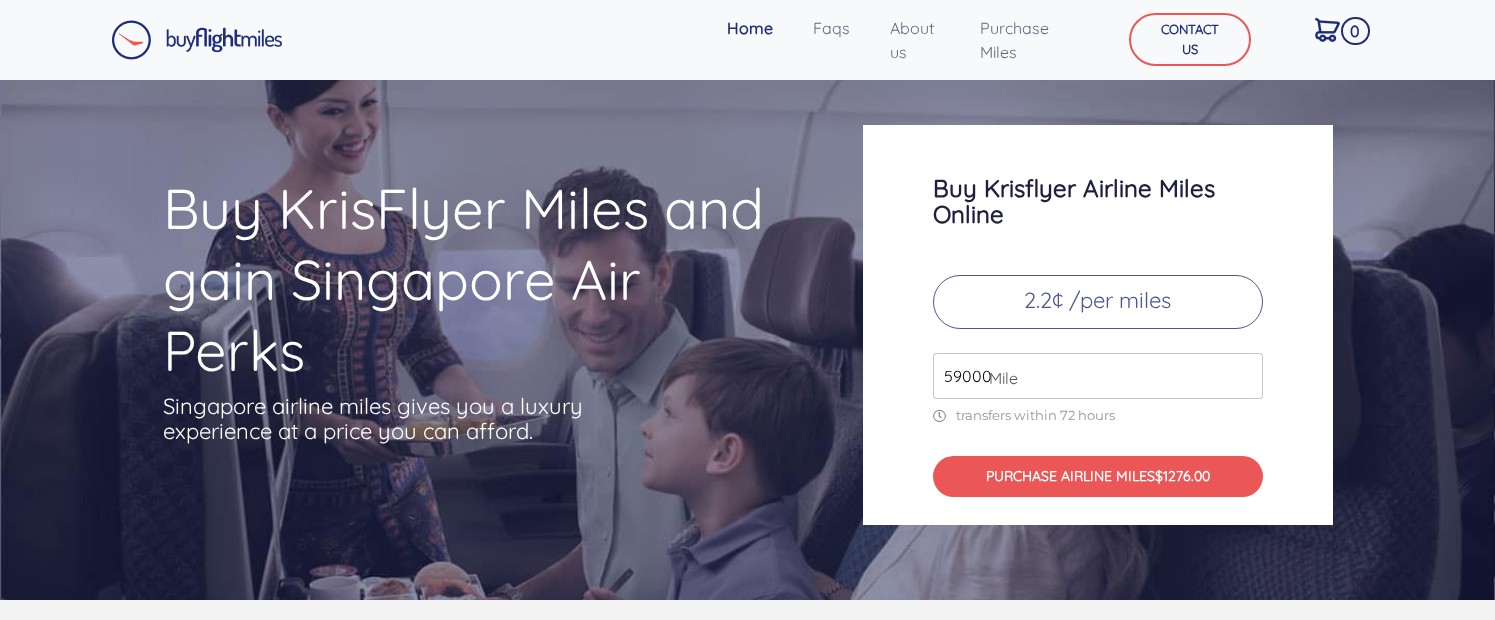 click on "59000" at bounding box center (1098, 376) 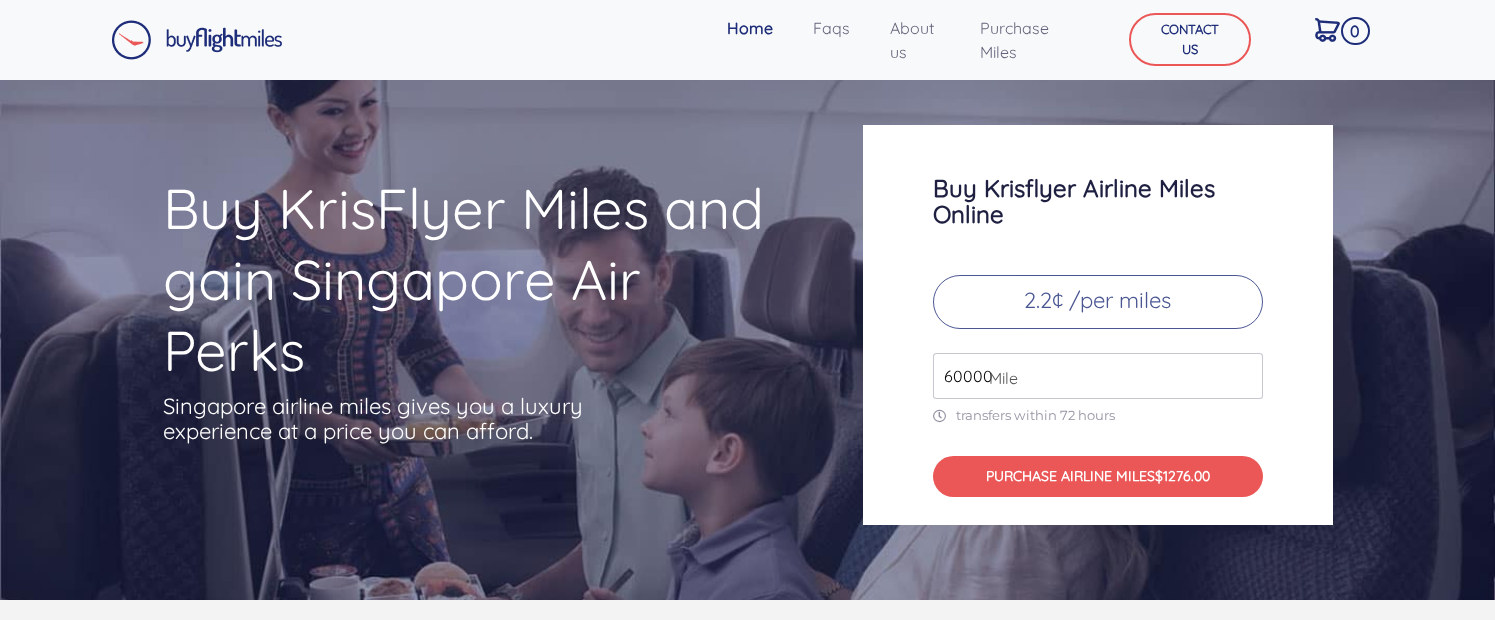 click on "60000" at bounding box center (1098, 376) 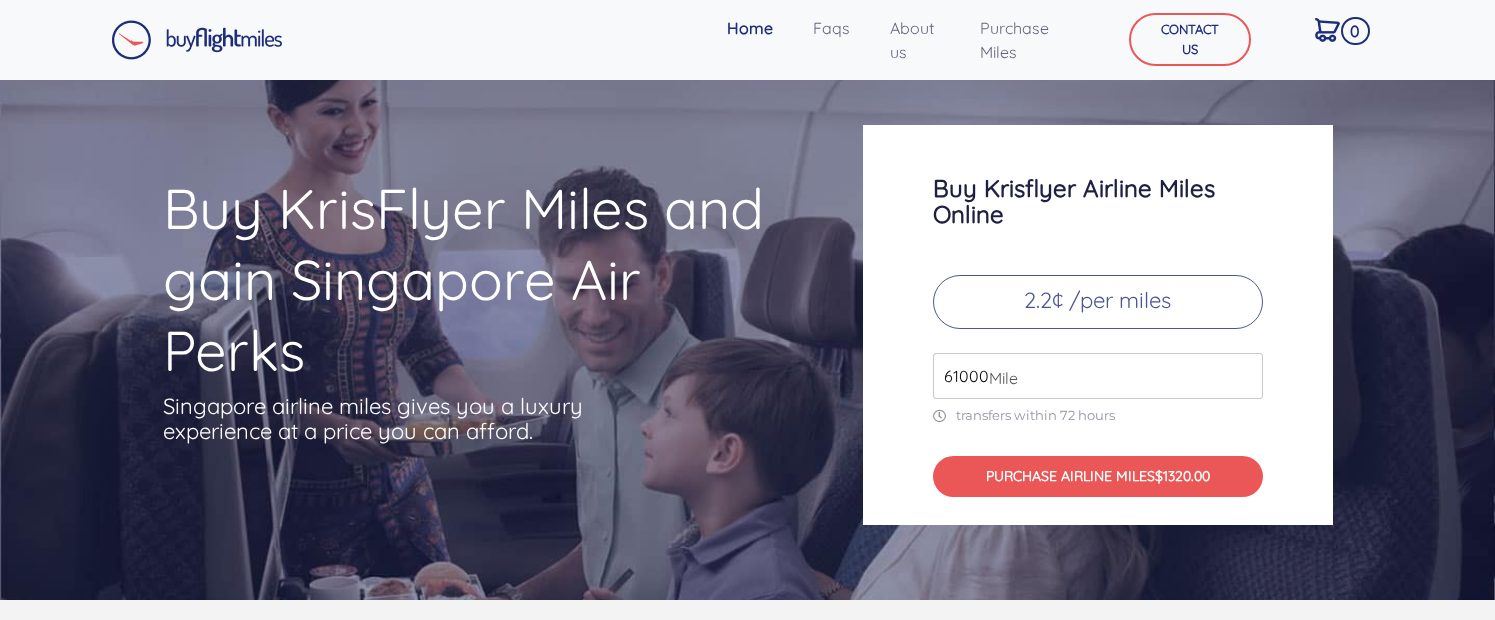 click on "61000" at bounding box center (1098, 376) 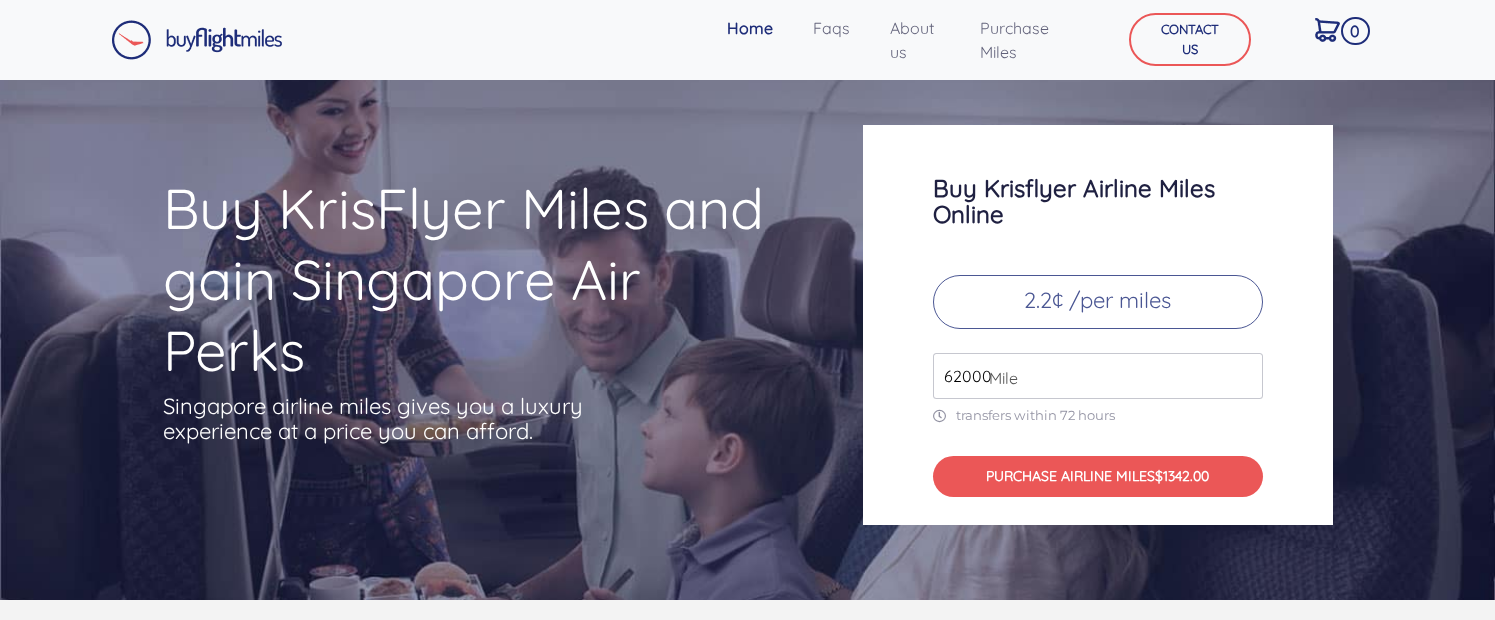 click on "62000" at bounding box center (1098, 376) 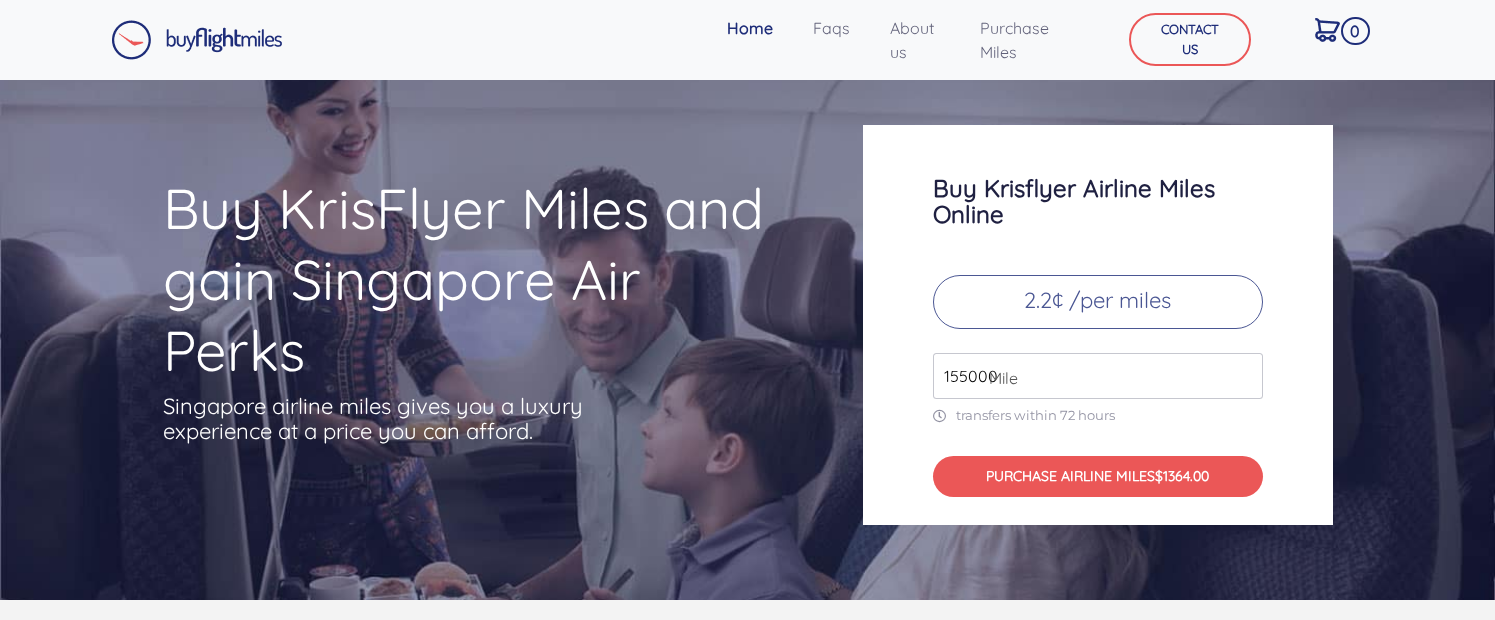 click on "155000" at bounding box center (1098, 376) 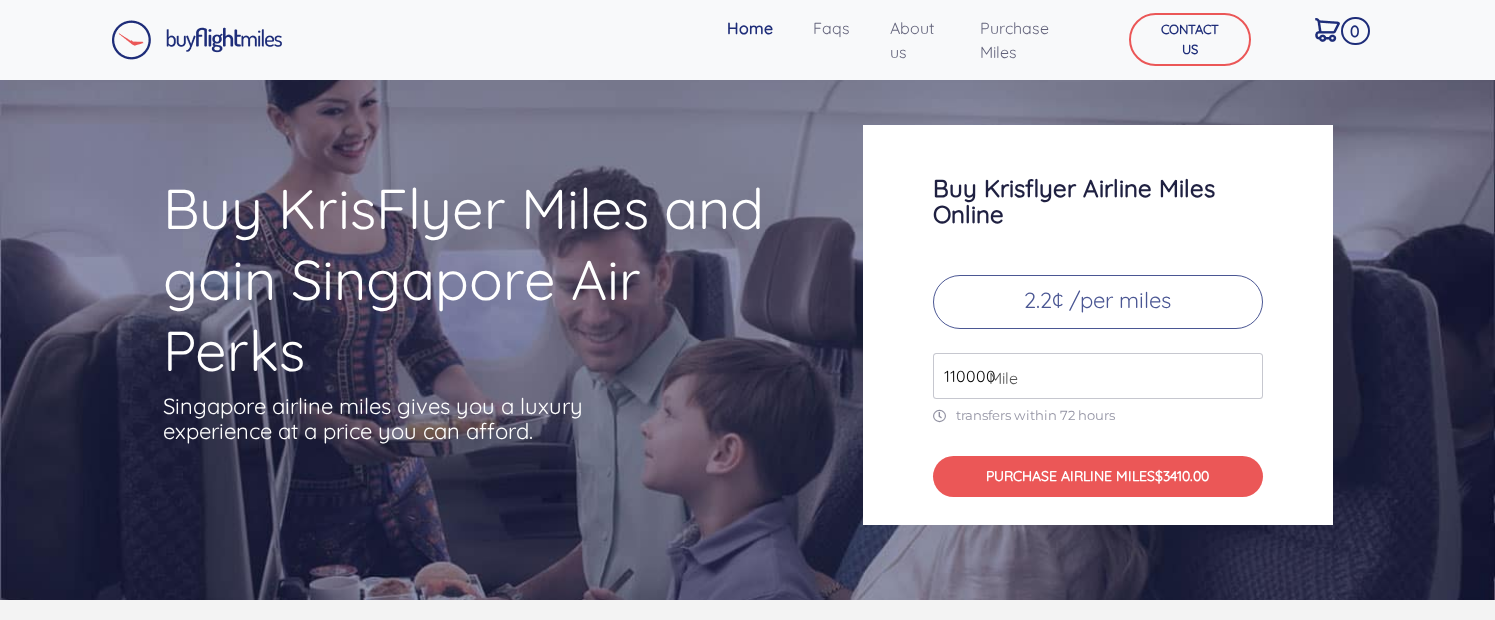 type on "110000" 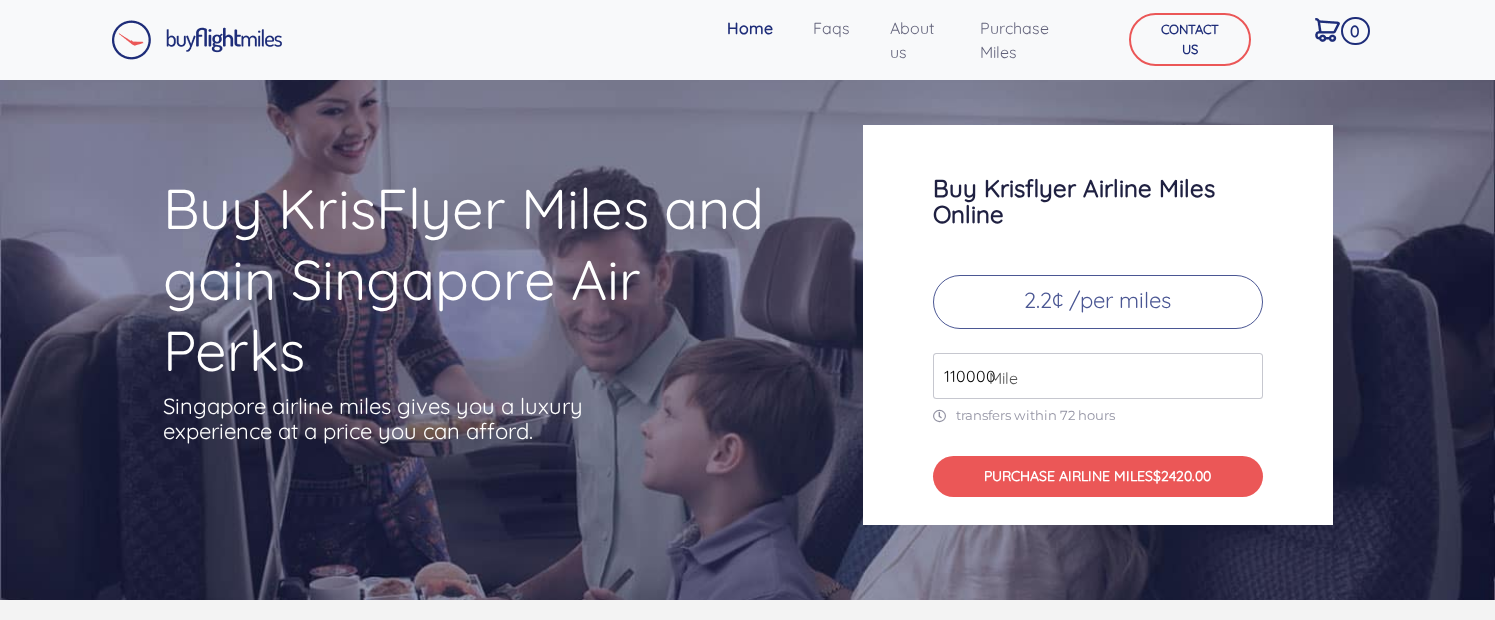 click on "2.2¢ /per miles" at bounding box center (1098, 302) 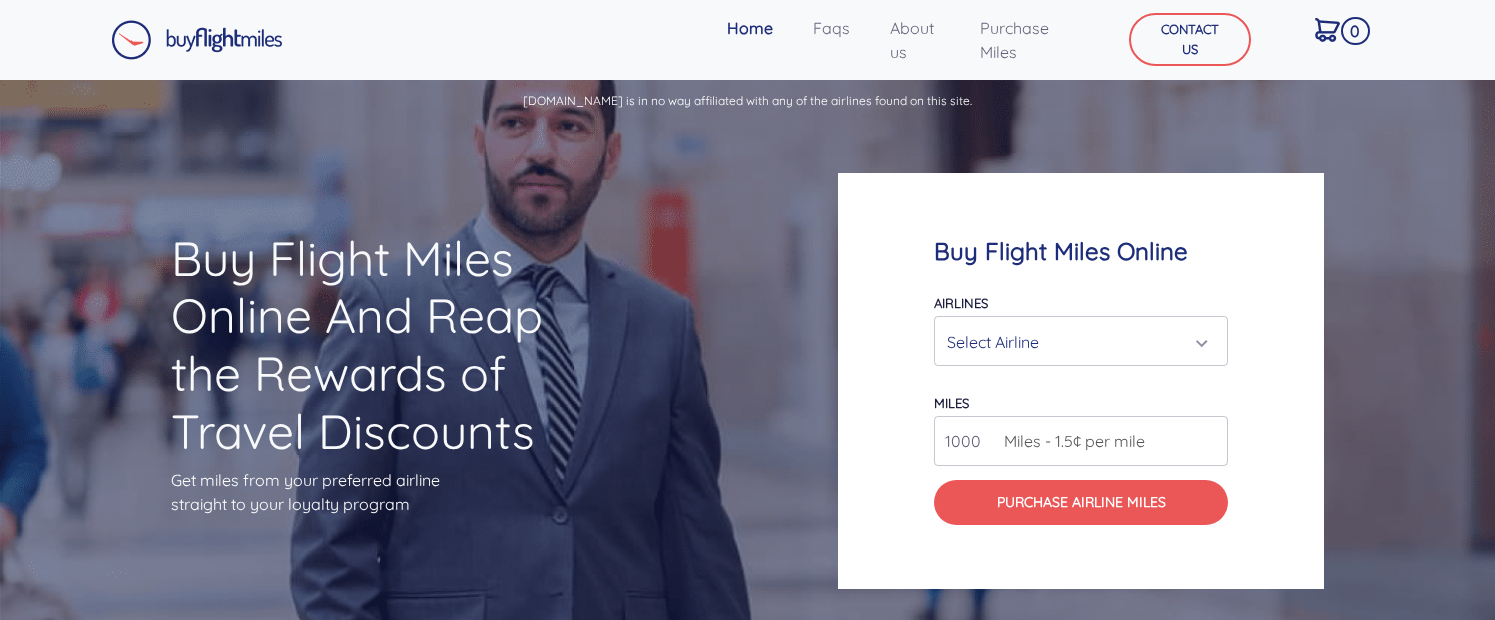 scroll, scrollTop: 0, scrollLeft: 0, axis: both 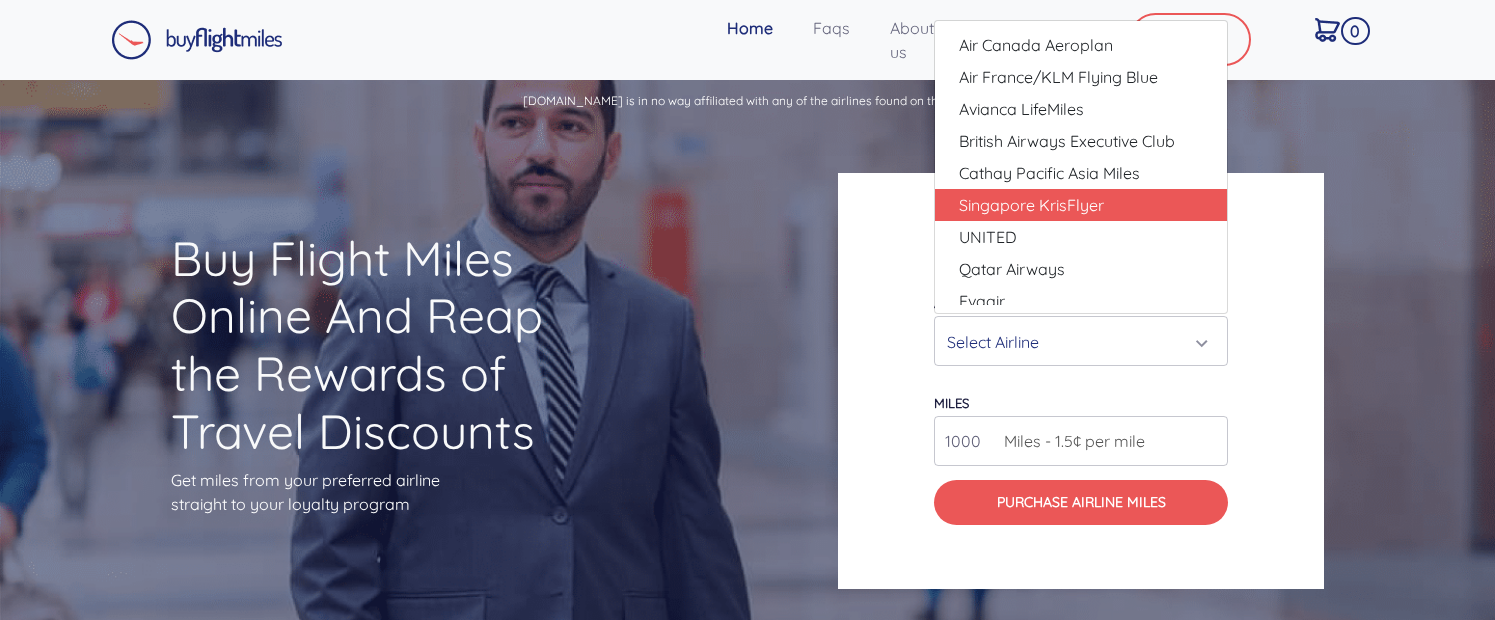 click on "Singapore KrisFlyer" at bounding box center [1081, 205] 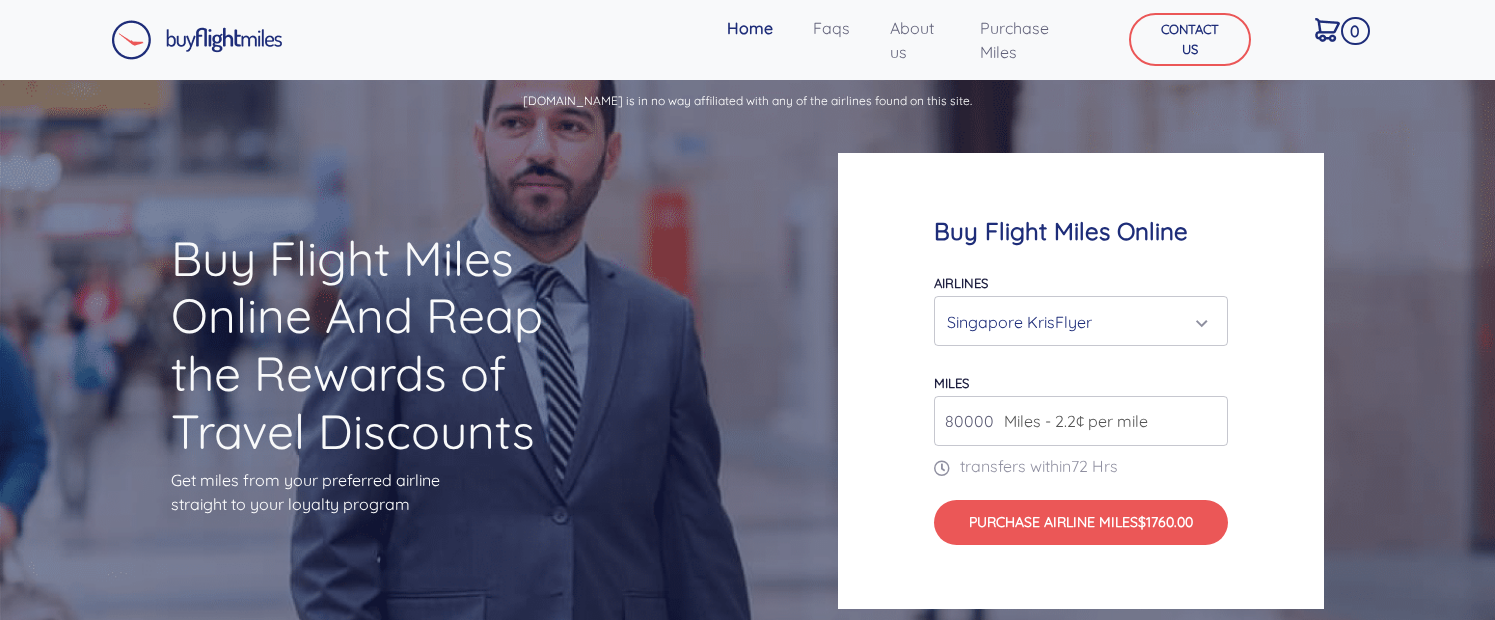 scroll, scrollTop: 1, scrollLeft: 0, axis: vertical 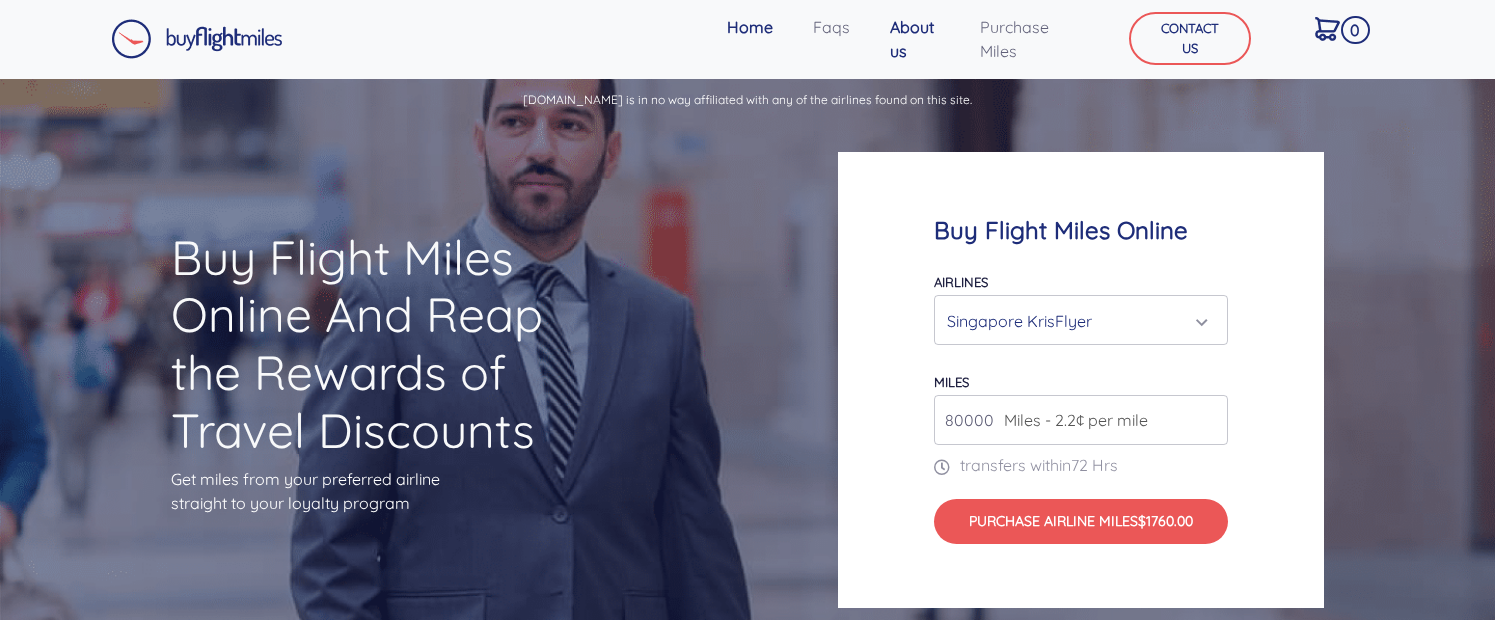 click on "About us" at bounding box center [914, 39] 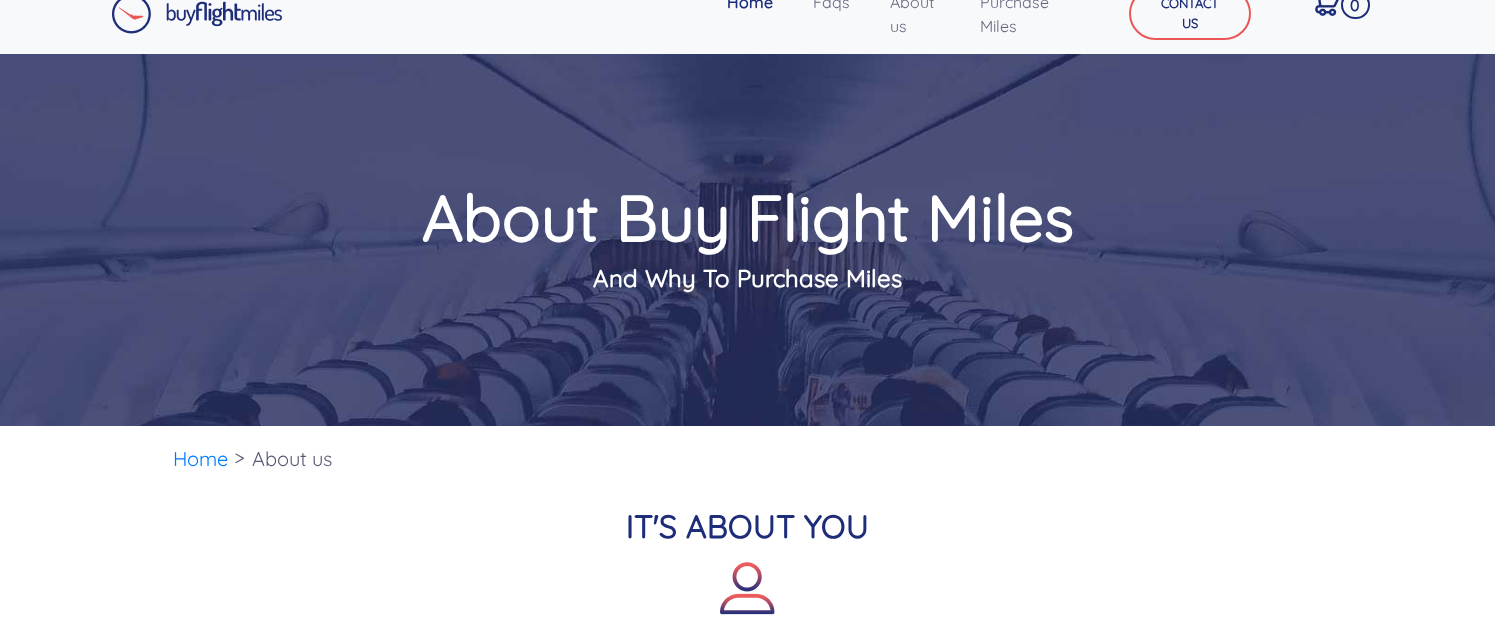 scroll, scrollTop: 0, scrollLeft: 0, axis: both 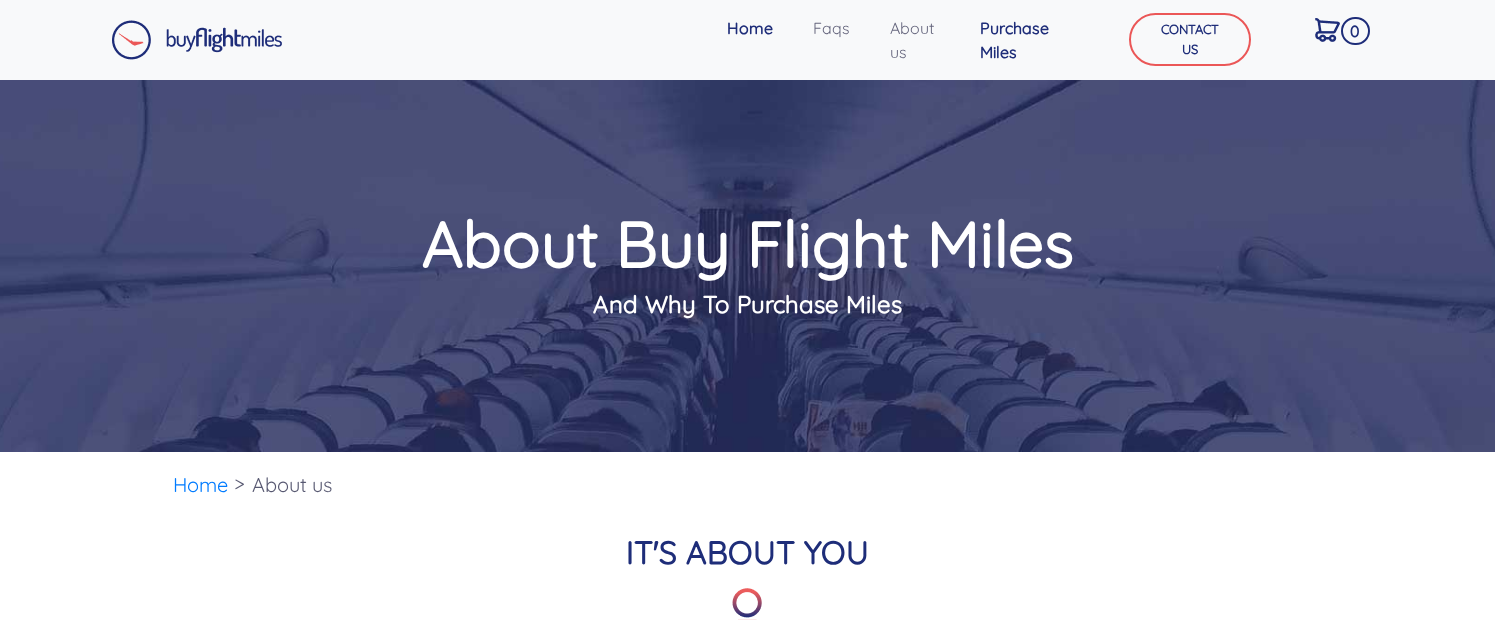 click on "Purchase Miles" at bounding box center [1024, 40] 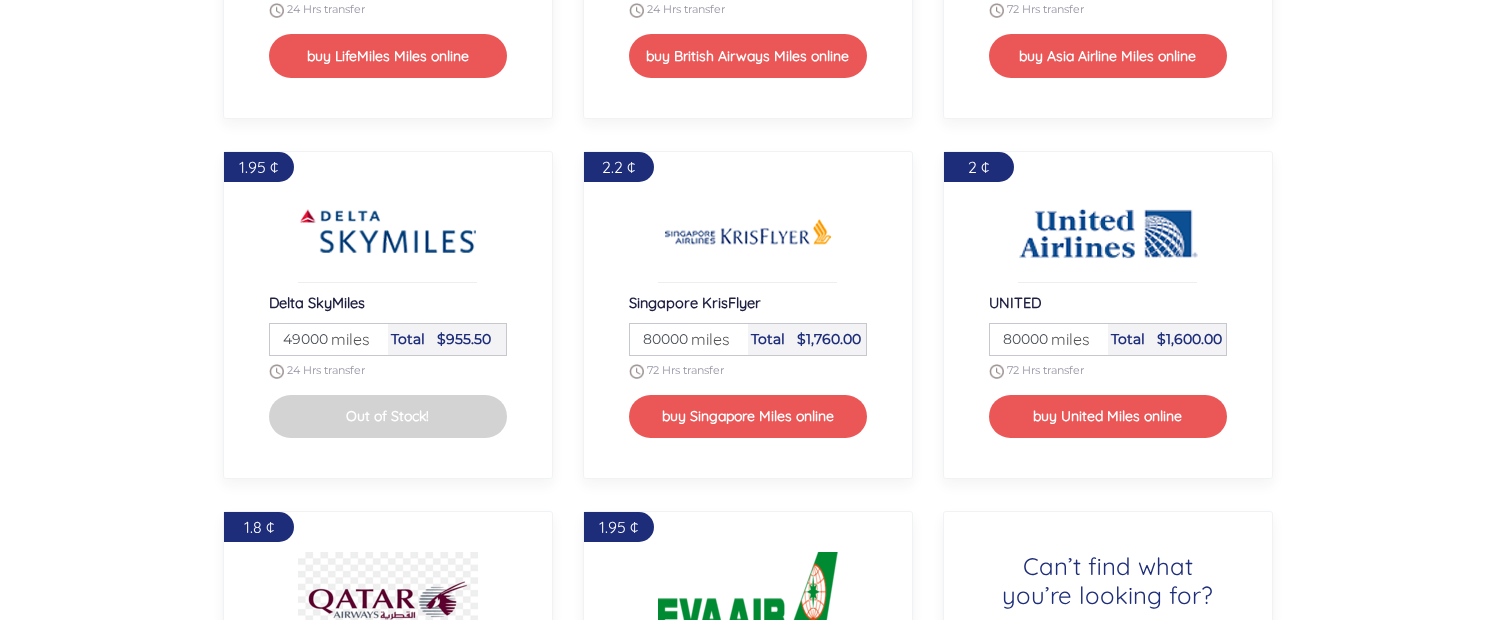 scroll, scrollTop: 2188, scrollLeft: 0, axis: vertical 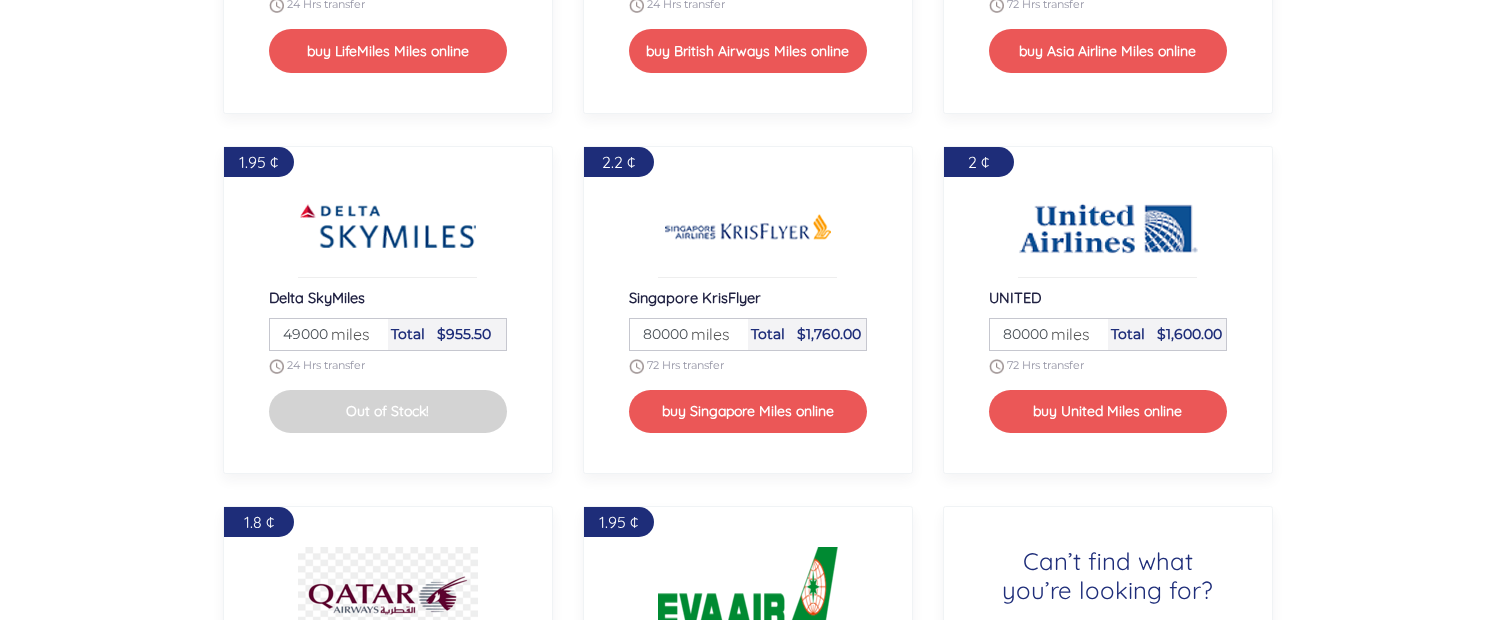 click on "miles" at bounding box center [345, 334] 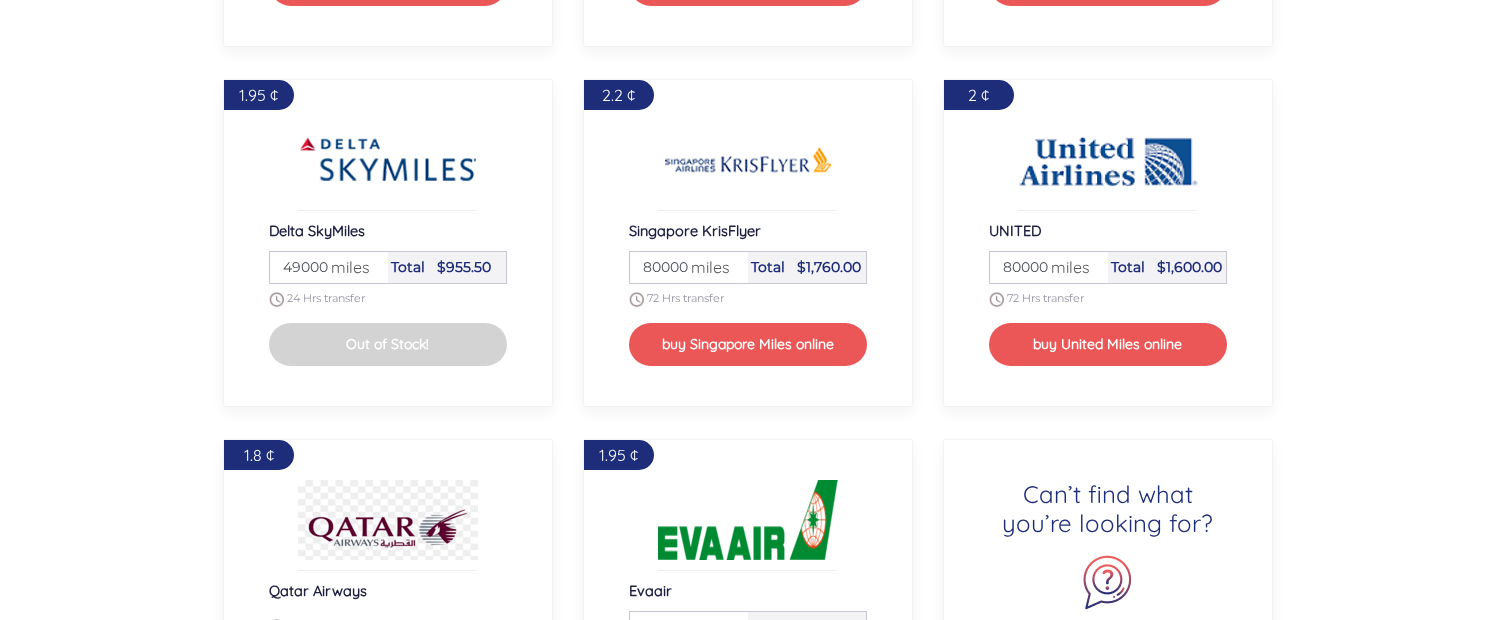 scroll, scrollTop: 2261, scrollLeft: 0, axis: vertical 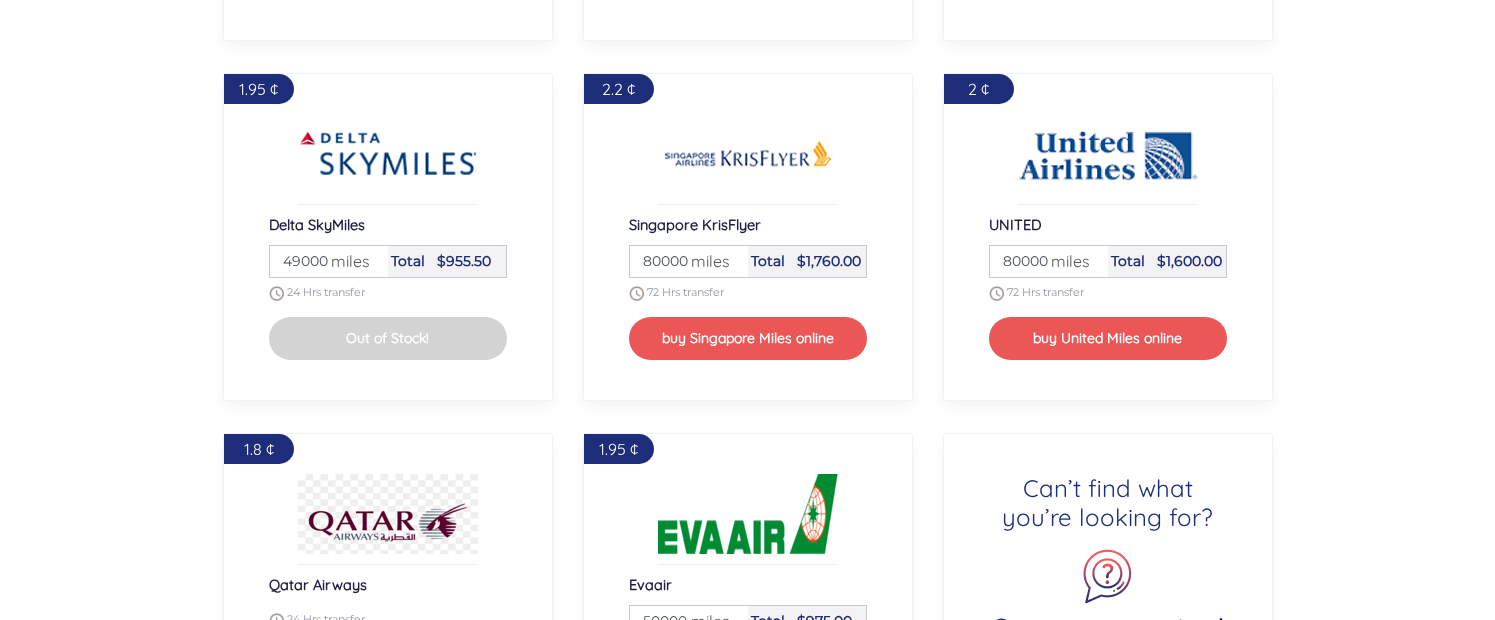 click on "miles" at bounding box center [705, 261] 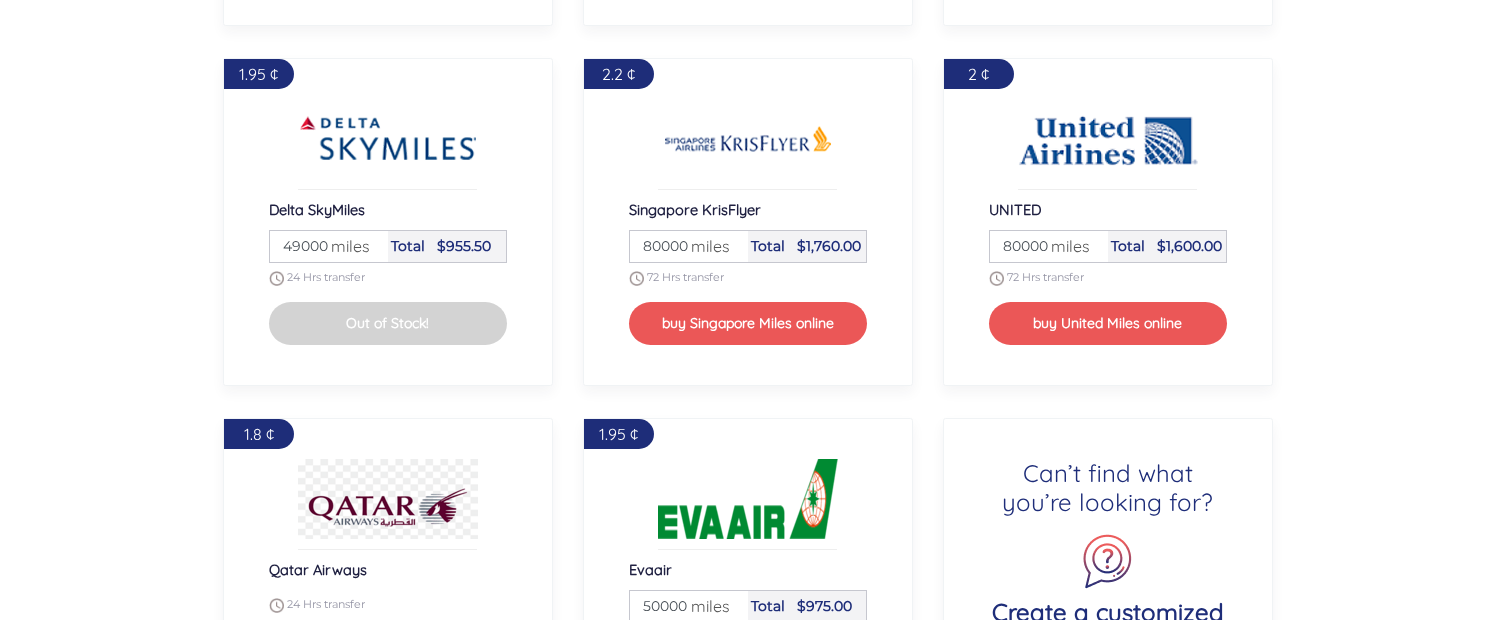 scroll, scrollTop: 2279, scrollLeft: 0, axis: vertical 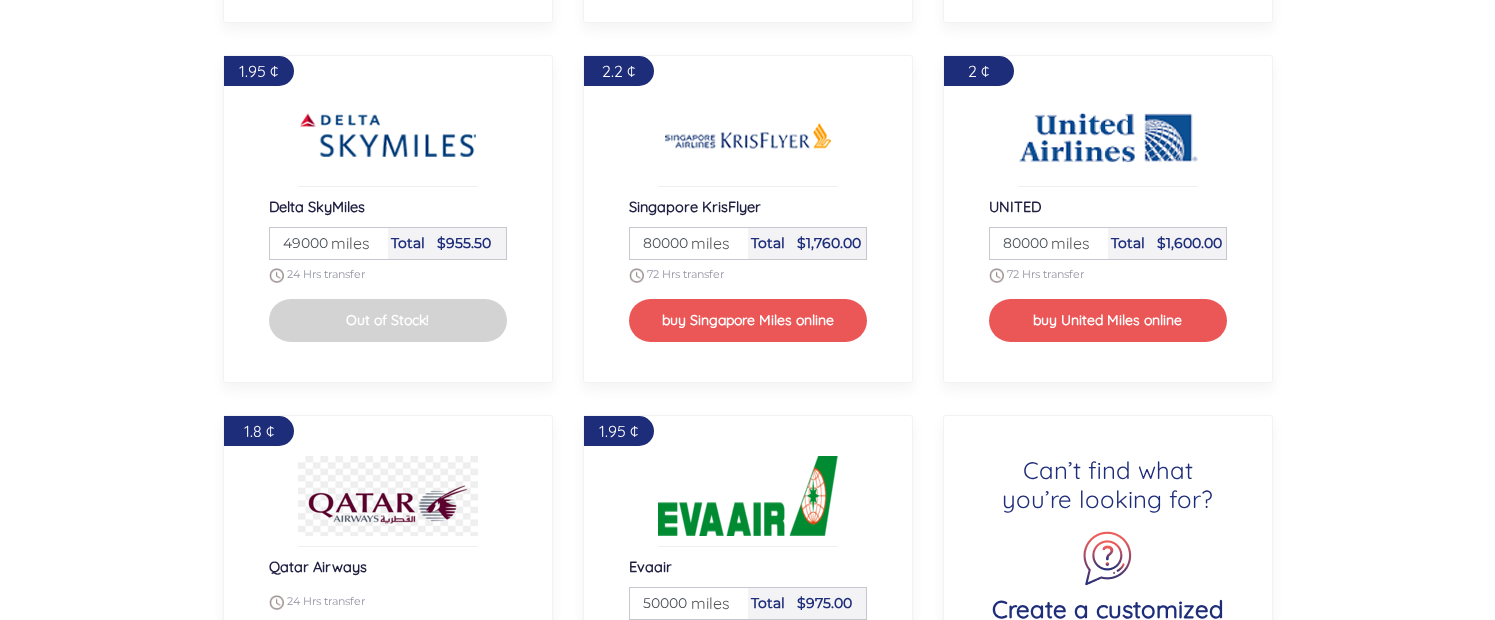 click on "miles" at bounding box center [705, 243] 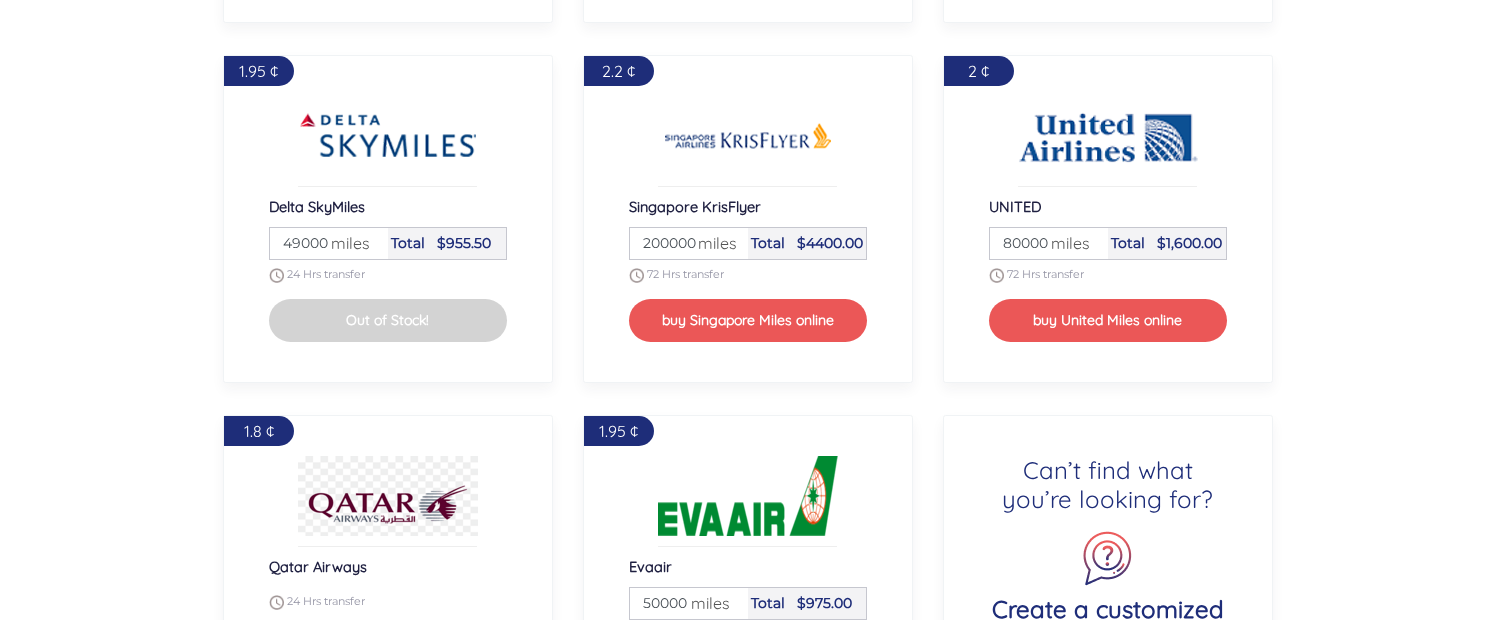 click on "200000" at bounding box center [689, 243] 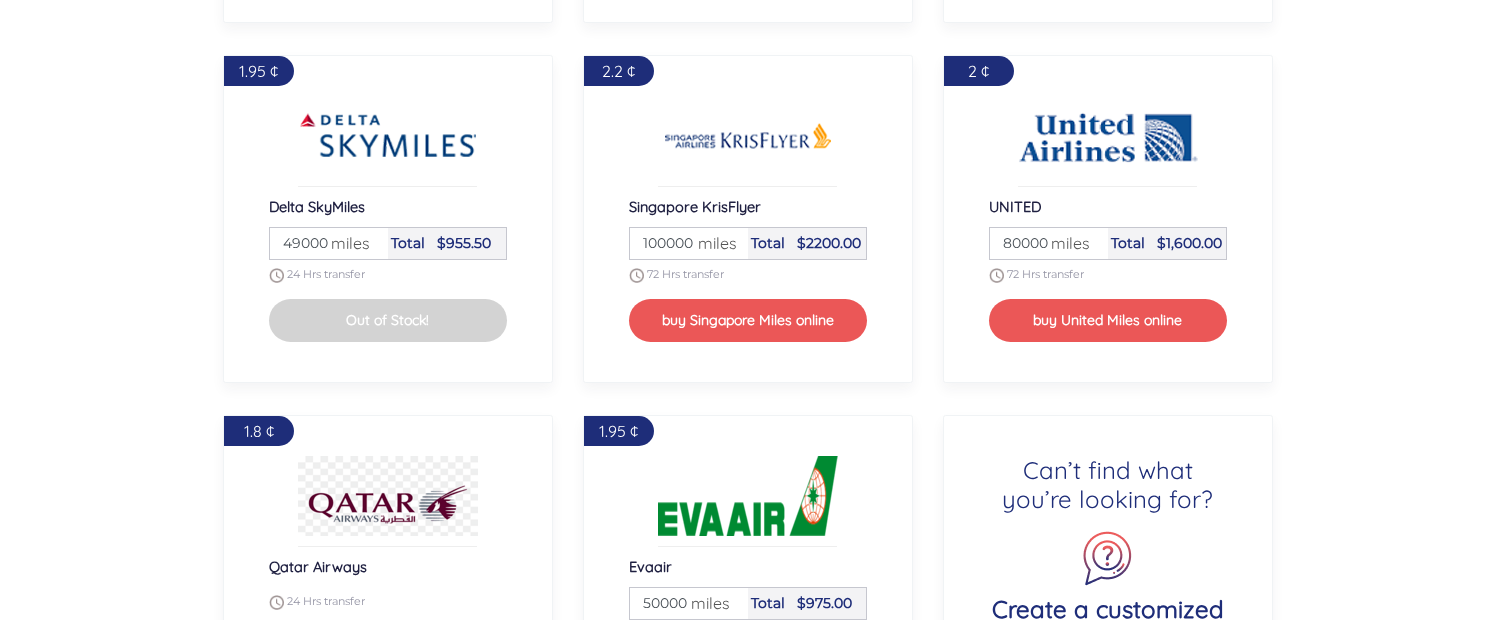 type on "100000" 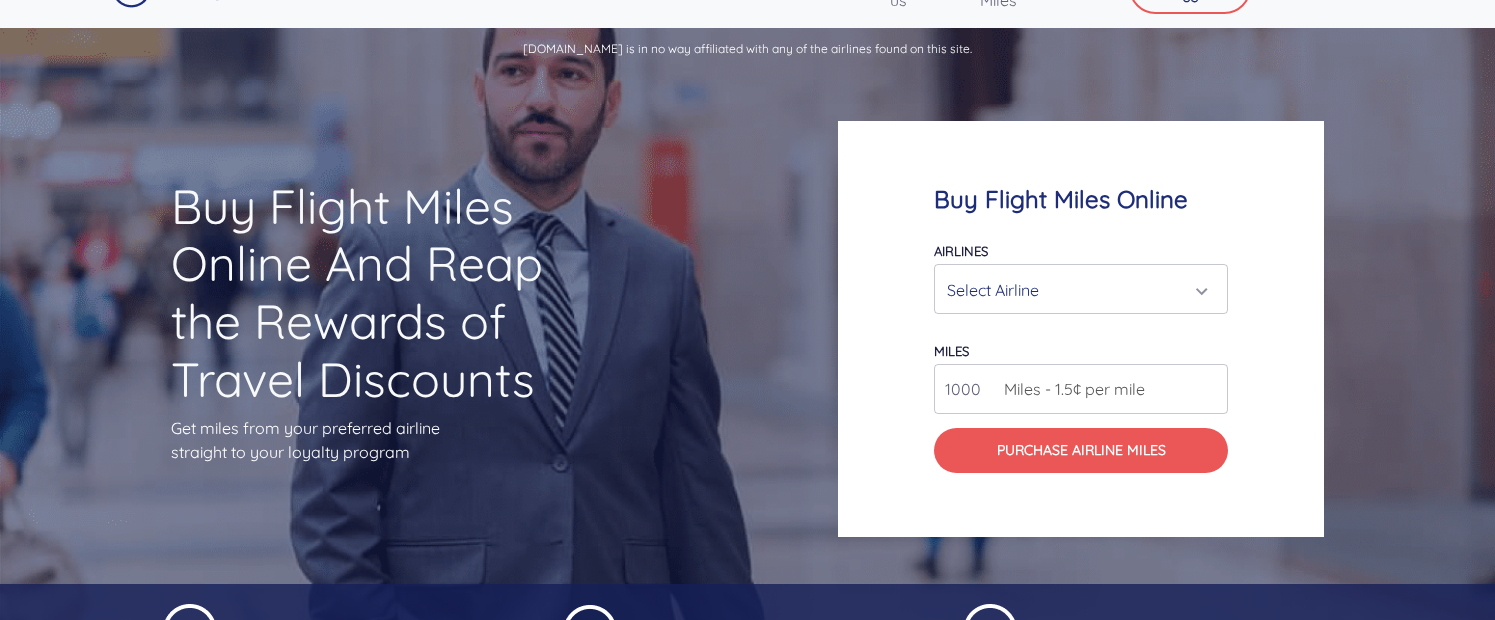 scroll, scrollTop: 0, scrollLeft: 0, axis: both 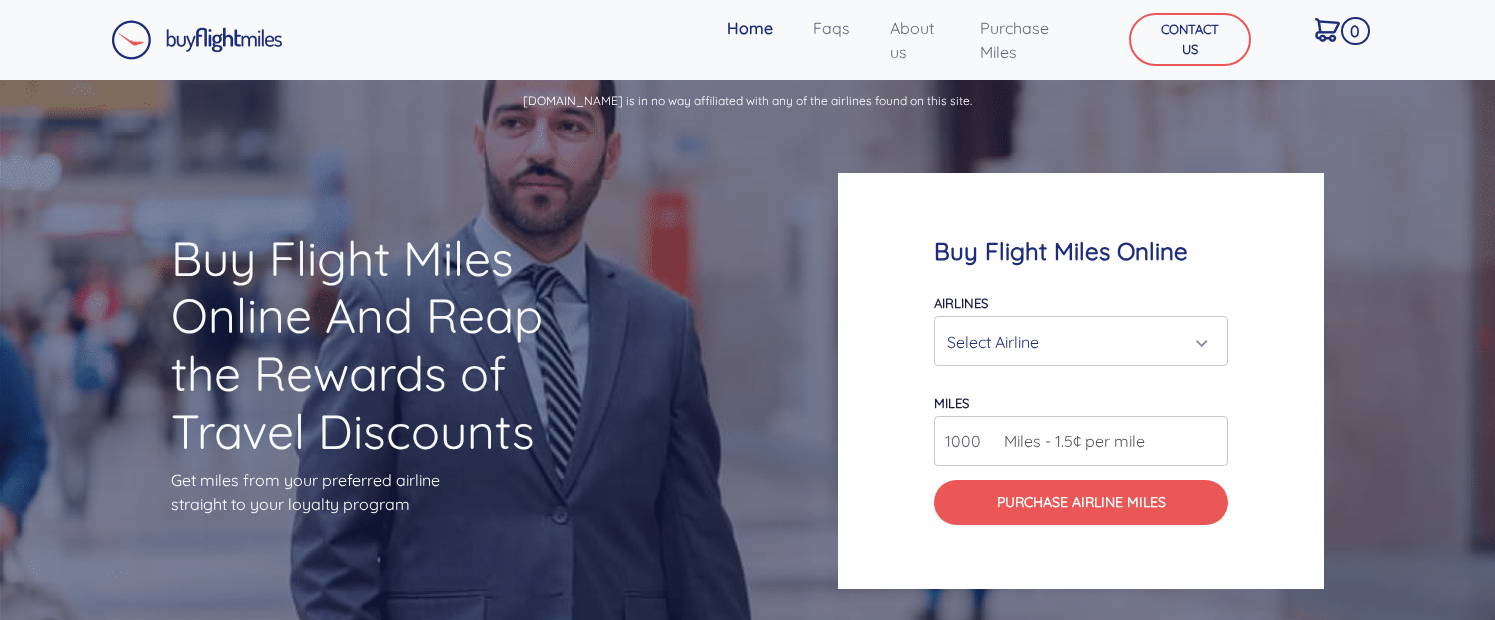 click on "Select Airline" at bounding box center [1075, 342] 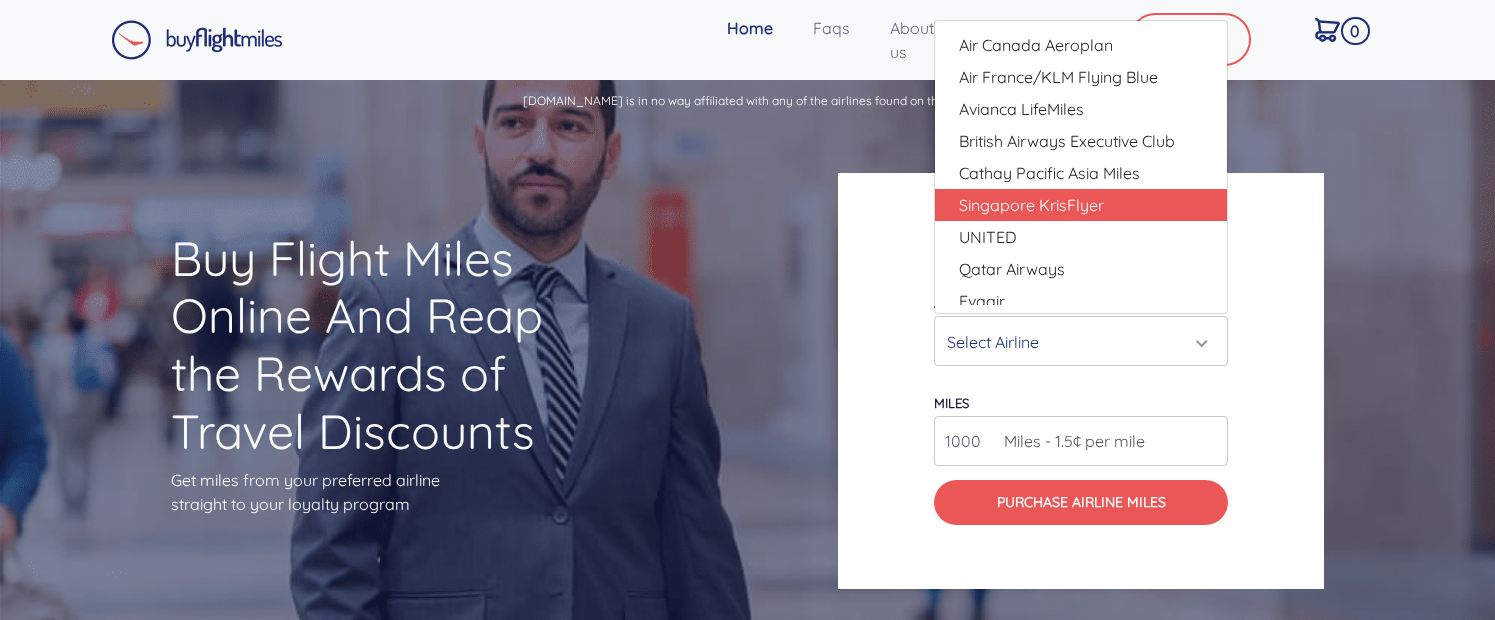 click on "Singapore KrisFlyer" at bounding box center [1031, 205] 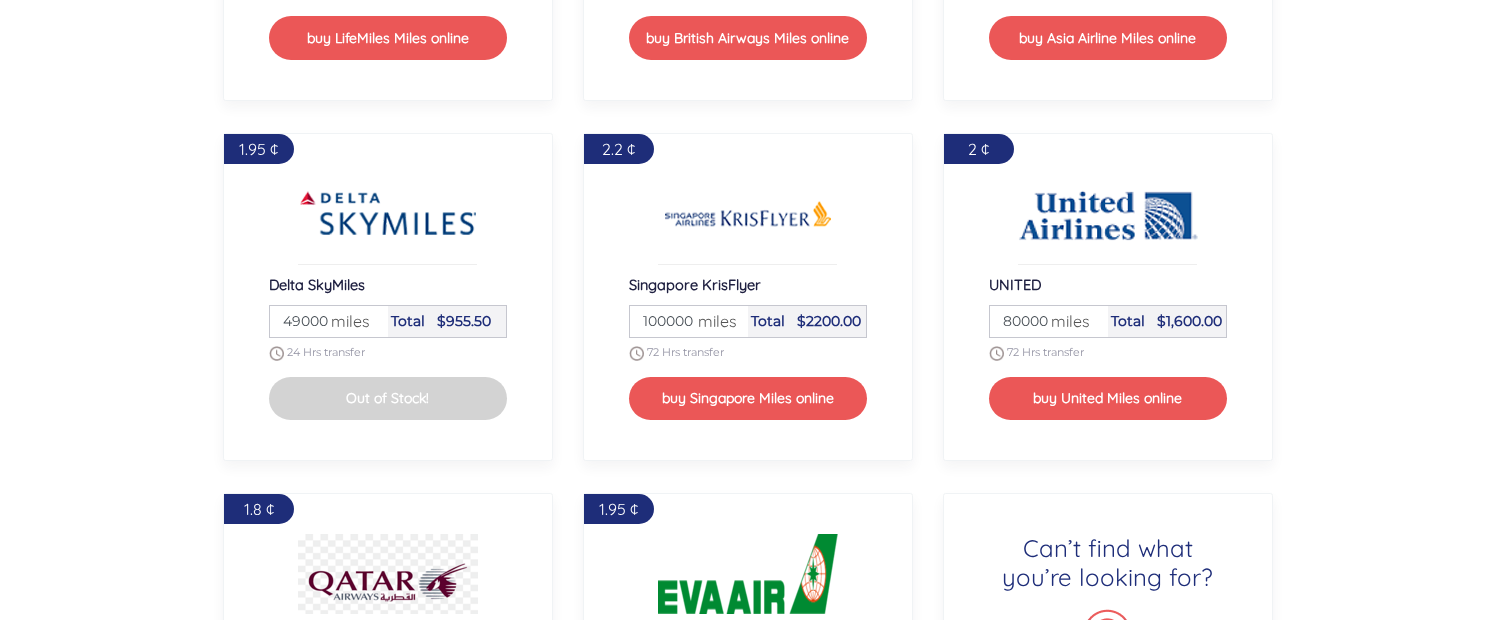 scroll, scrollTop: 2206, scrollLeft: 0, axis: vertical 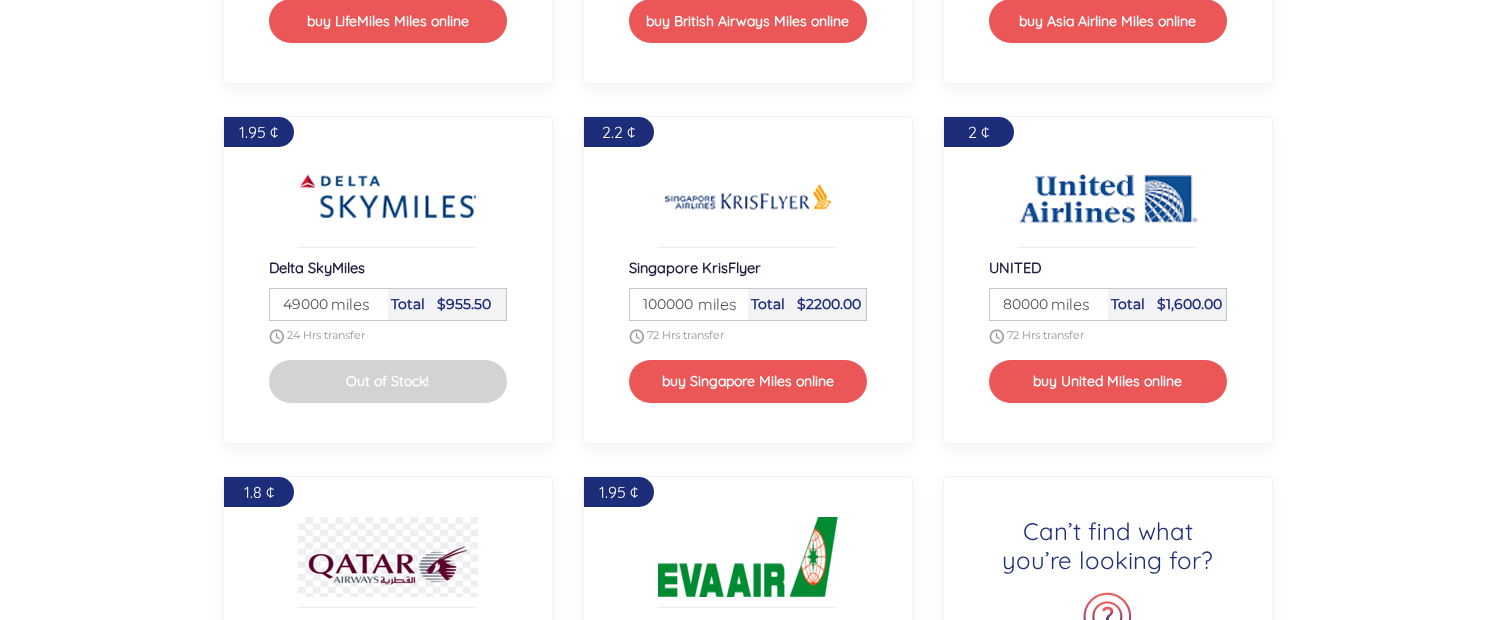 click on "100000" at bounding box center [689, 304] 